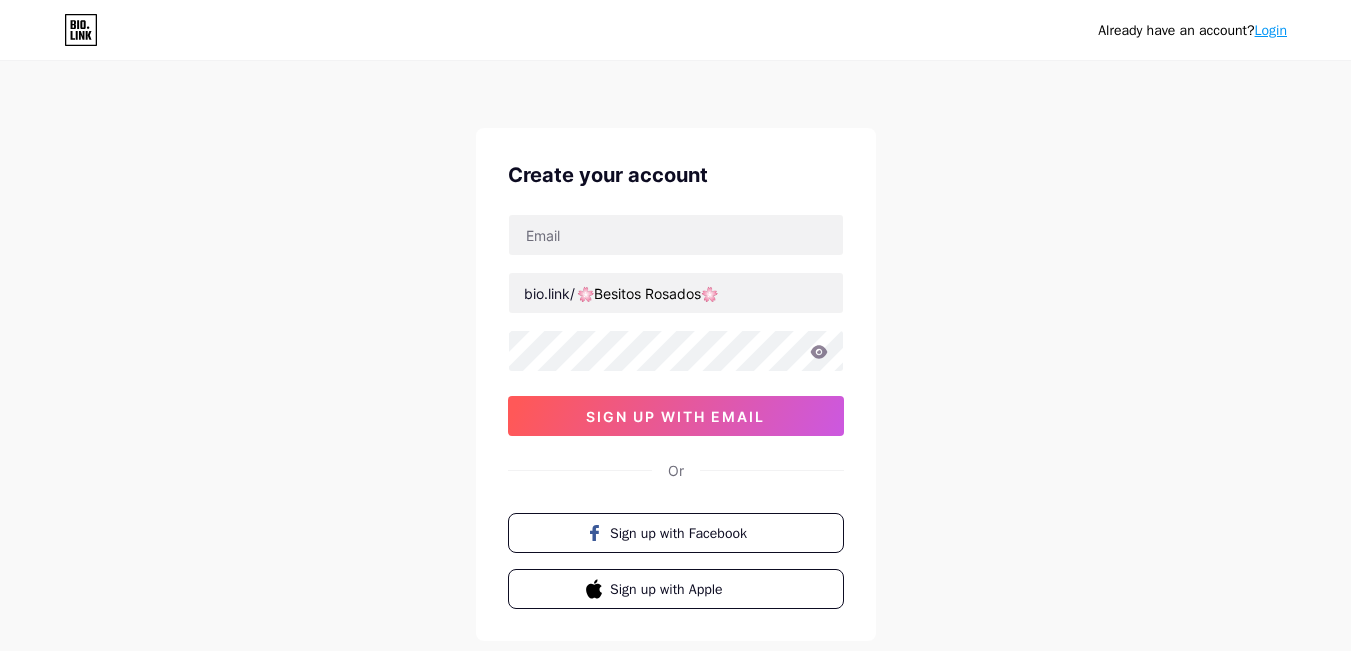 scroll, scrollTop: 0, scrollLeft: 0, axis: both 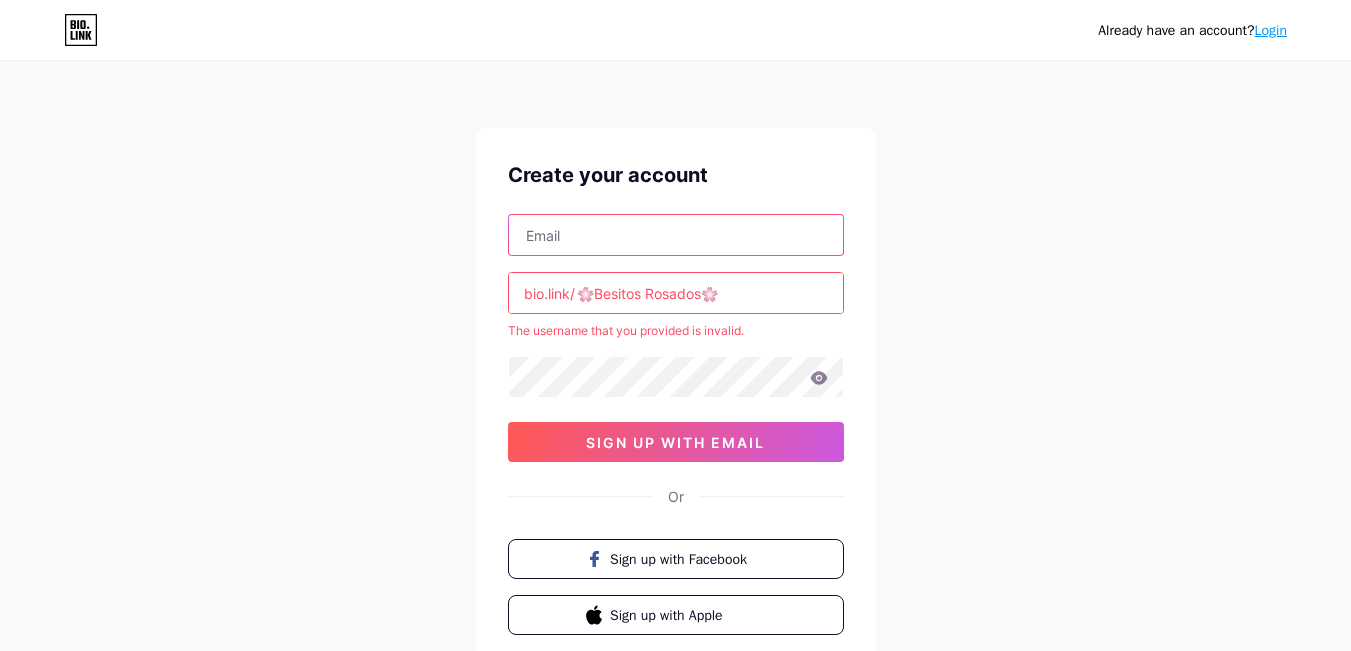 click at bounding box center [676, 235] 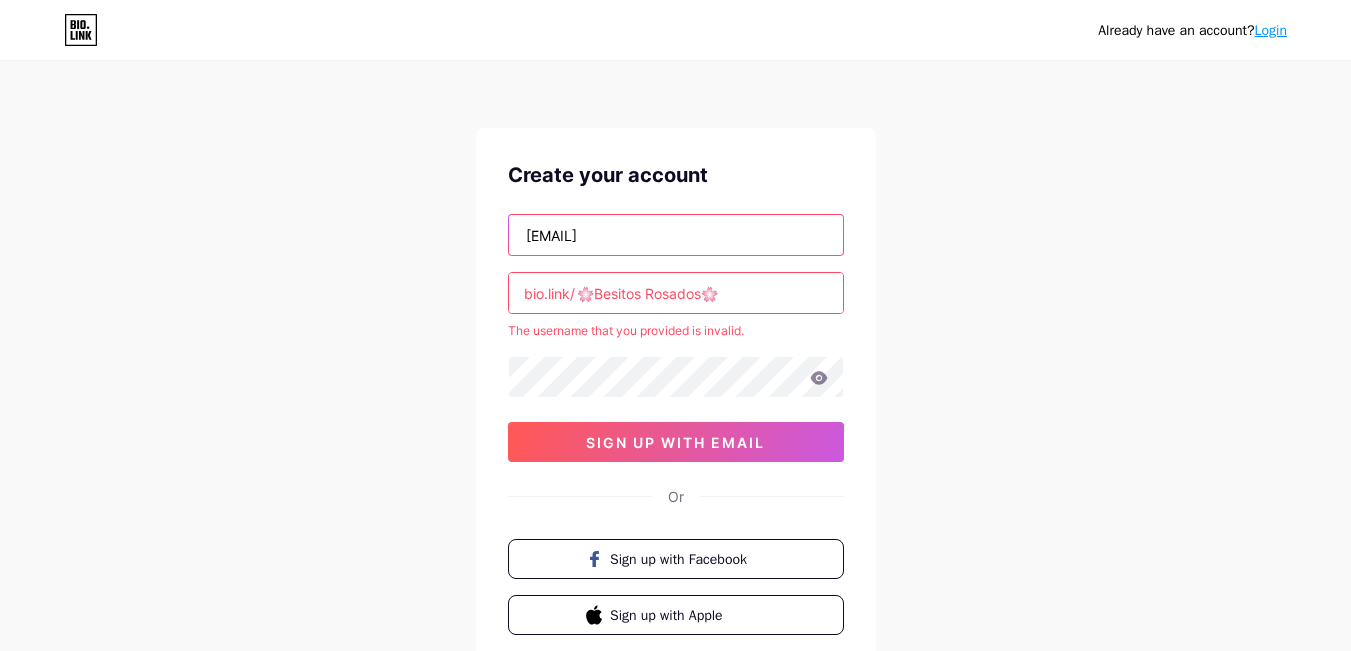 type on "[EMAIL]" 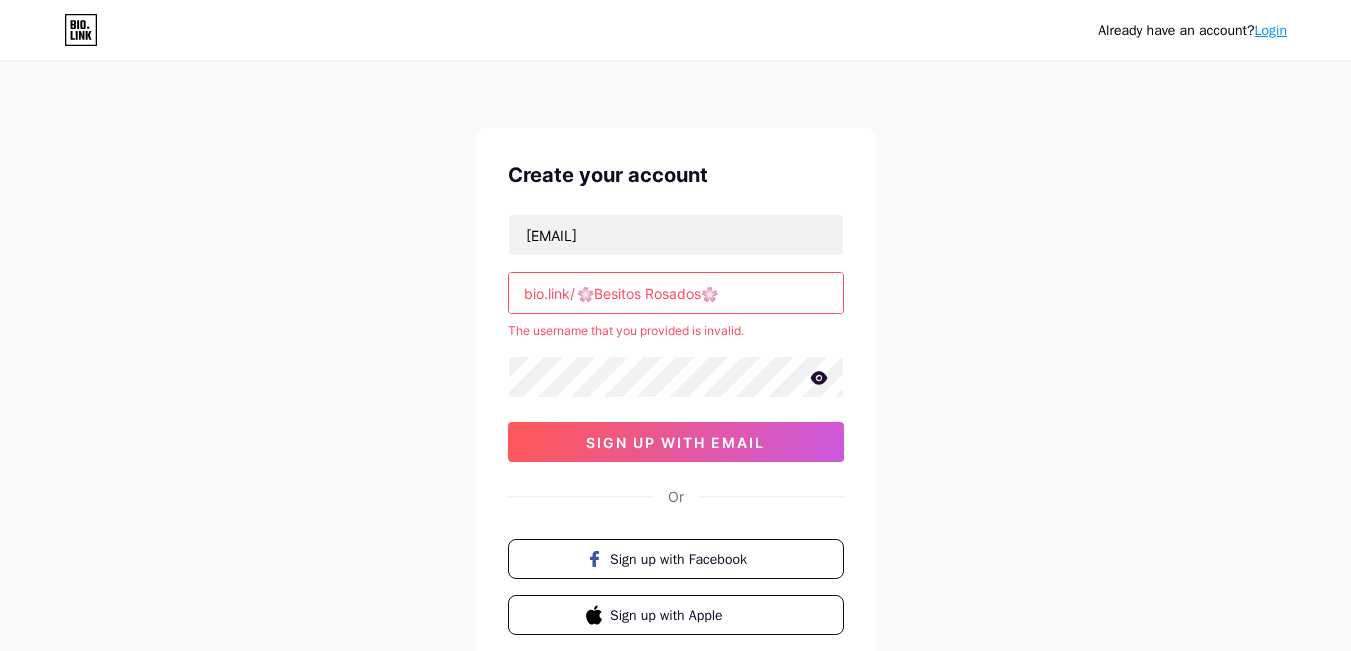 click at bounding box center [0, 0] 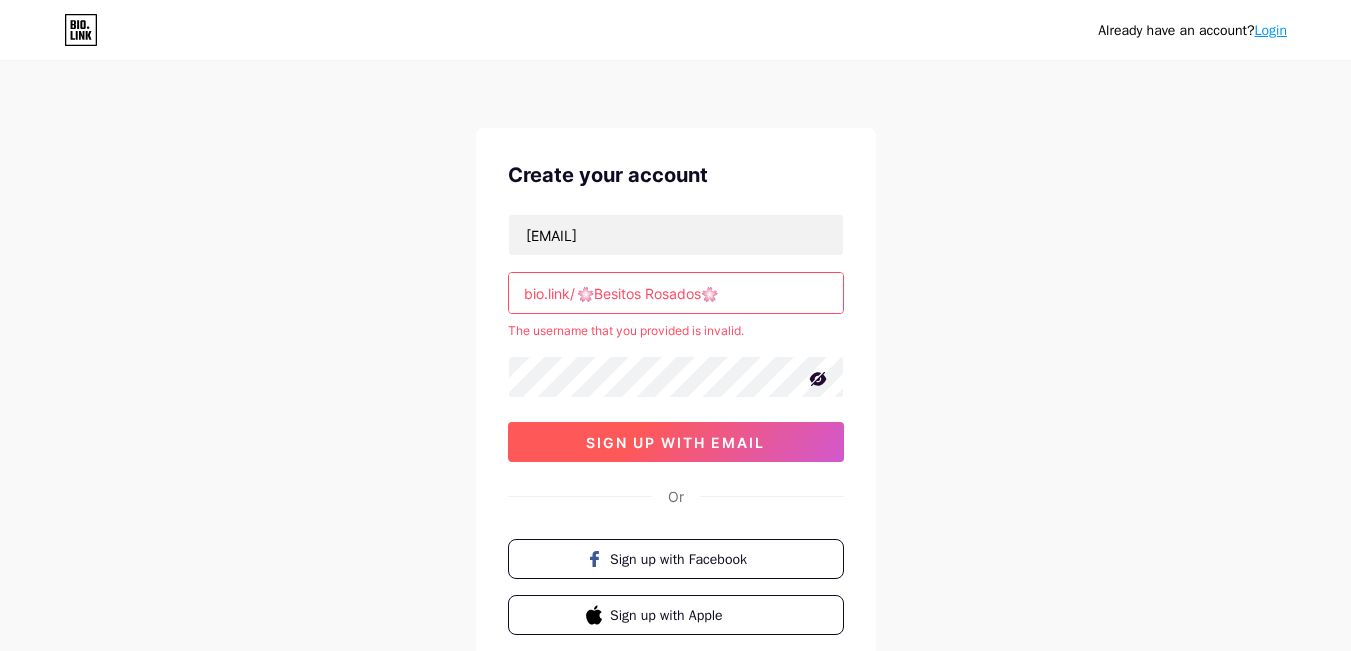 click on "sign up with email" at bounding box center (675, 442) 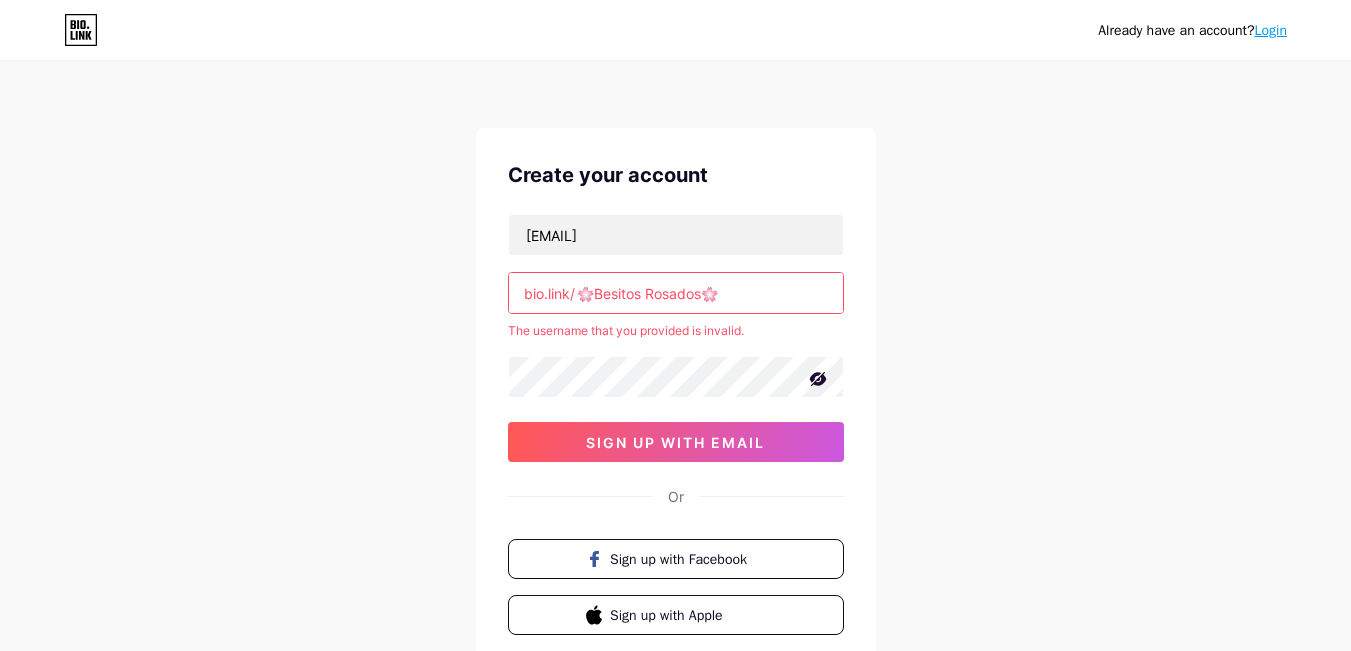 click on "🌸Besitos Rosados🌸" at bounding box center [676, 293] 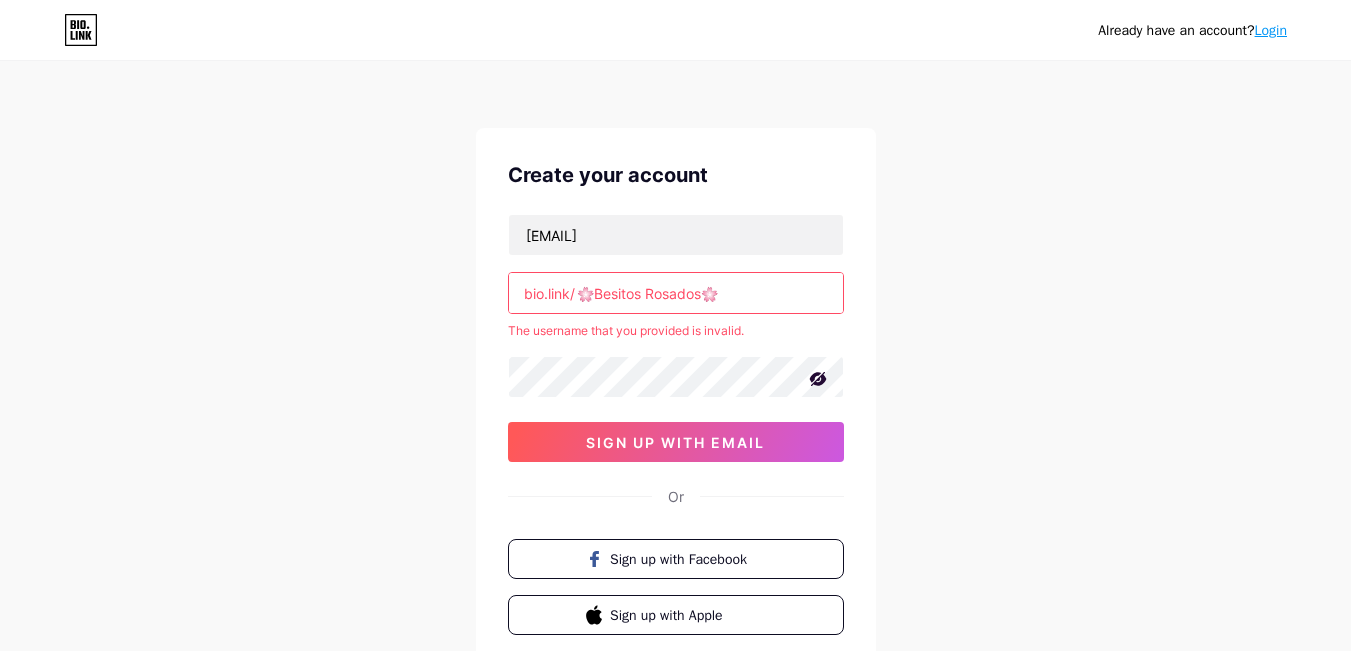 click on "🌸Besitos Rosados🌸" at bounding box center [676, 293] 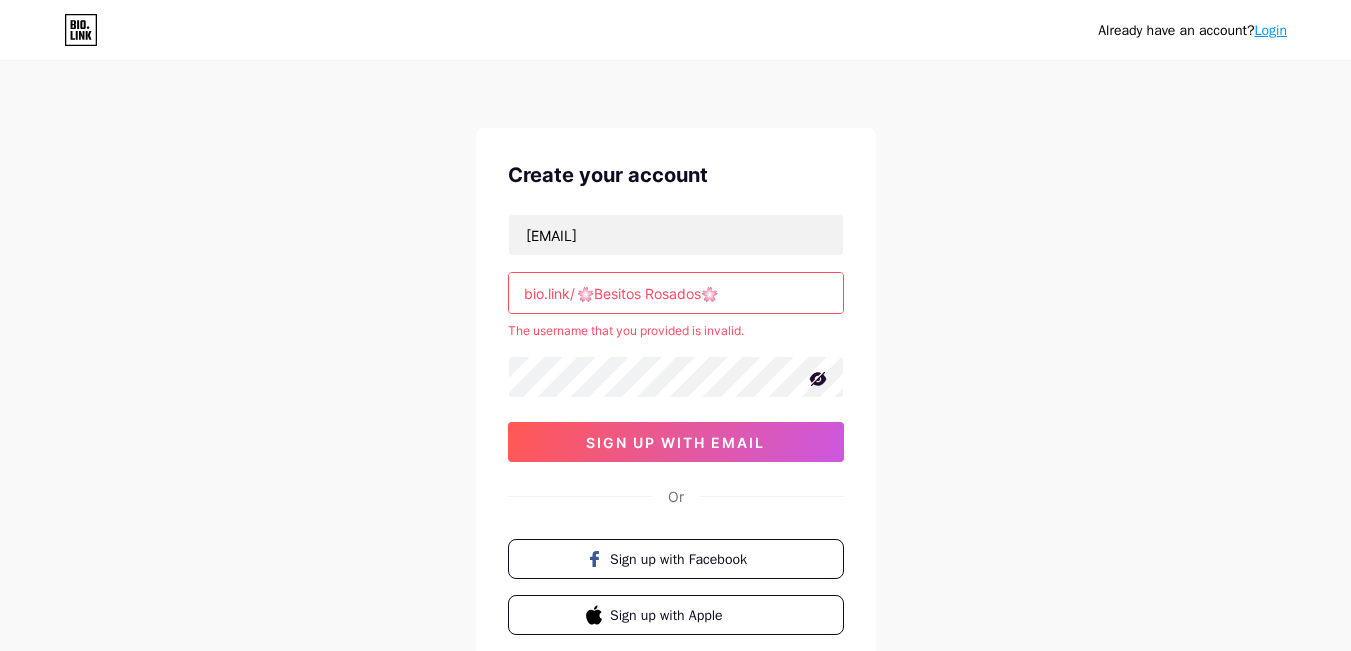 click on "🌸Besitos Rosados🌸" at bounding box center [676, 293] 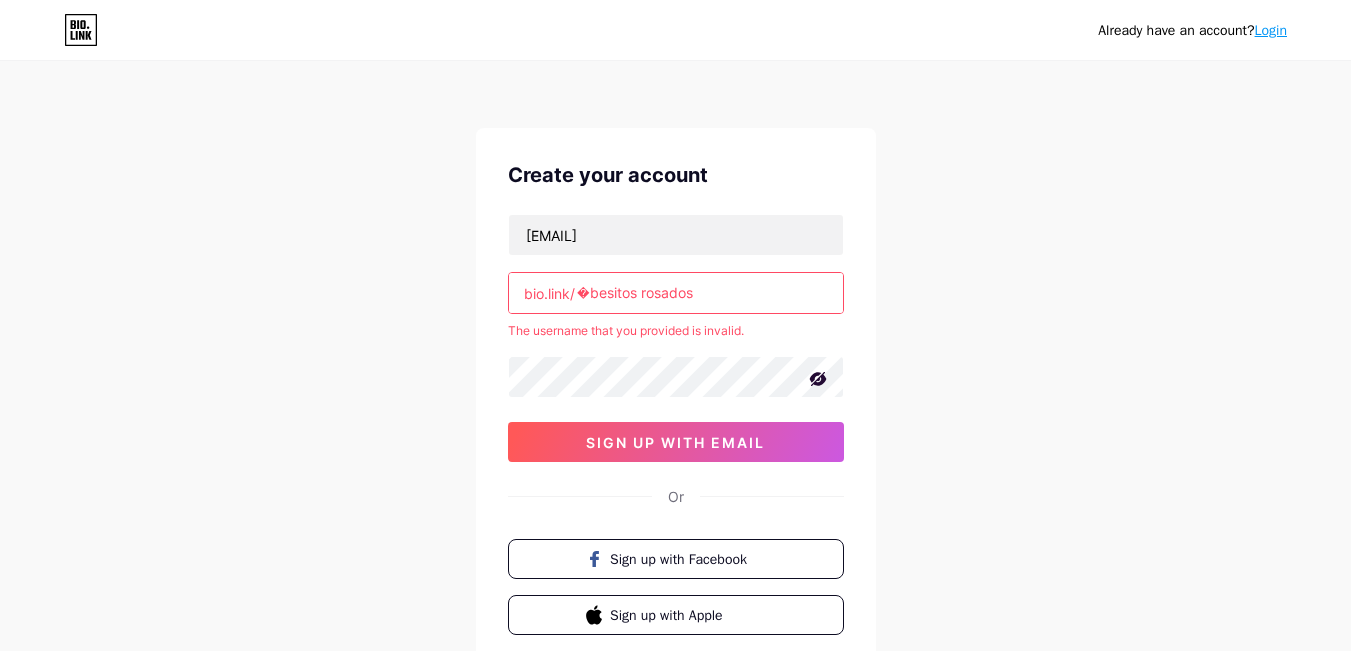 click on "�besitos rosados" at bounding box center (676, 293) 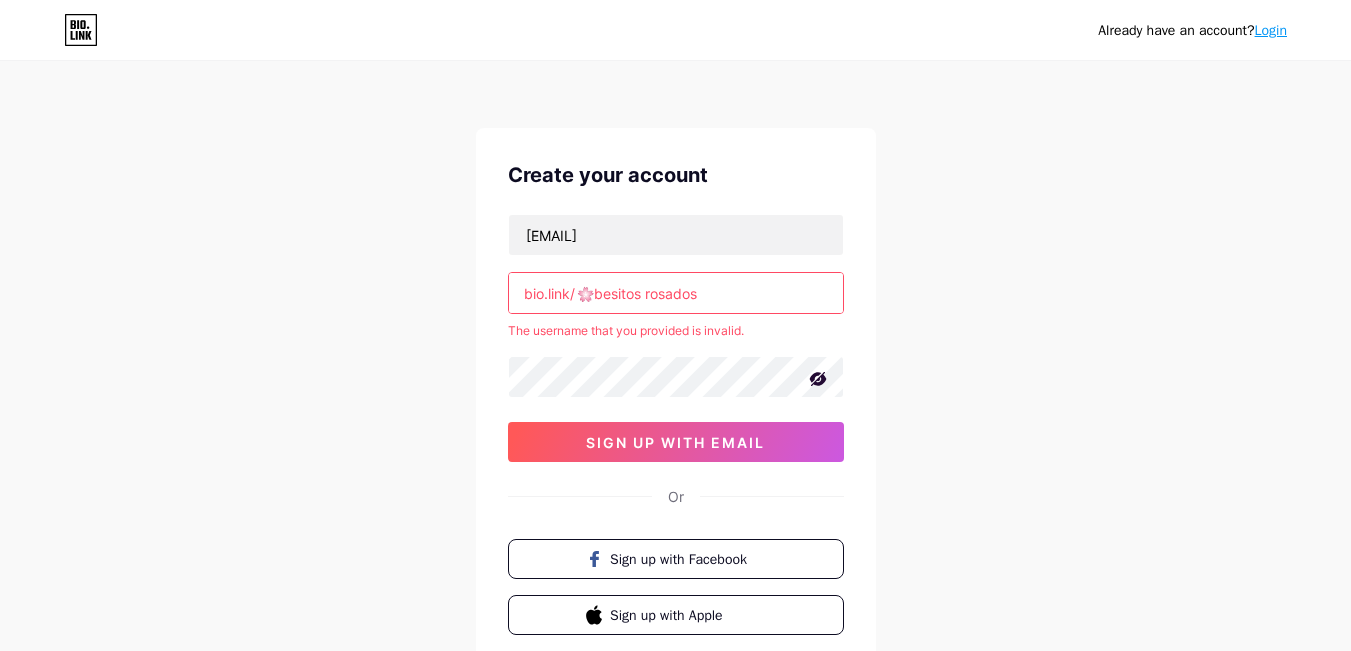 click on "🌸besitos rosados" at bounding box center [676, 293] 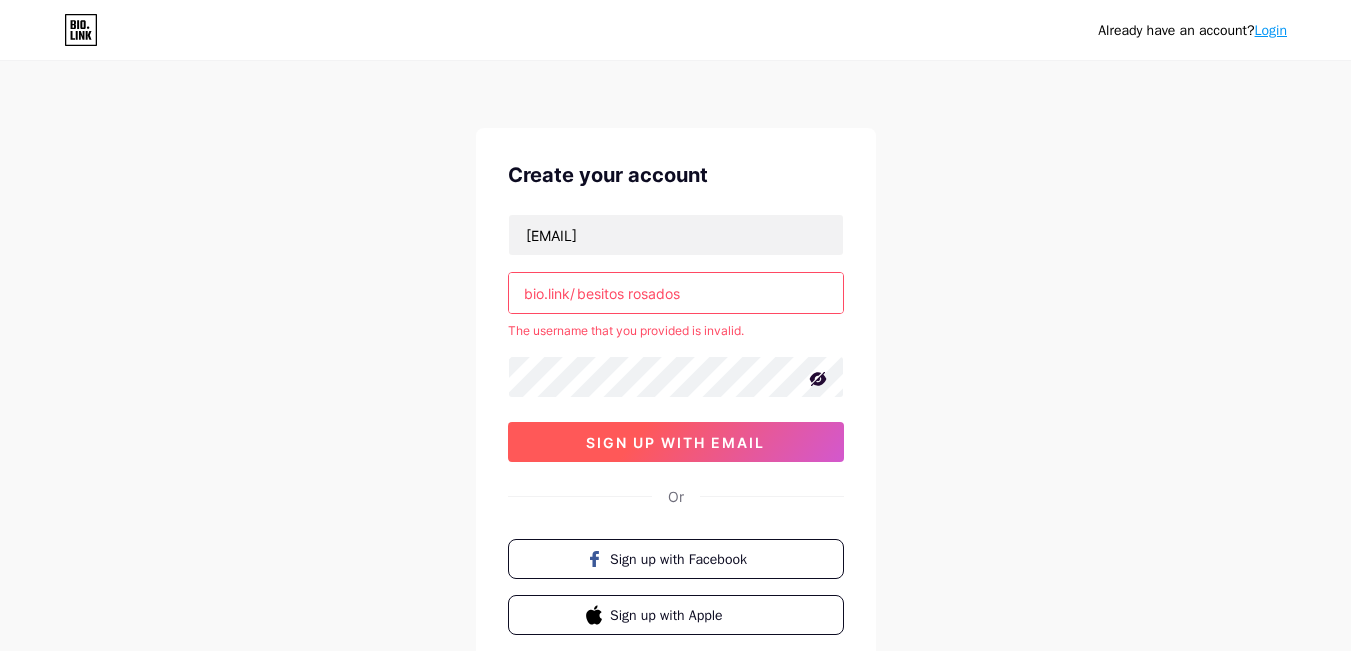 click on "sign up with email" at bounding box center [676, 442] 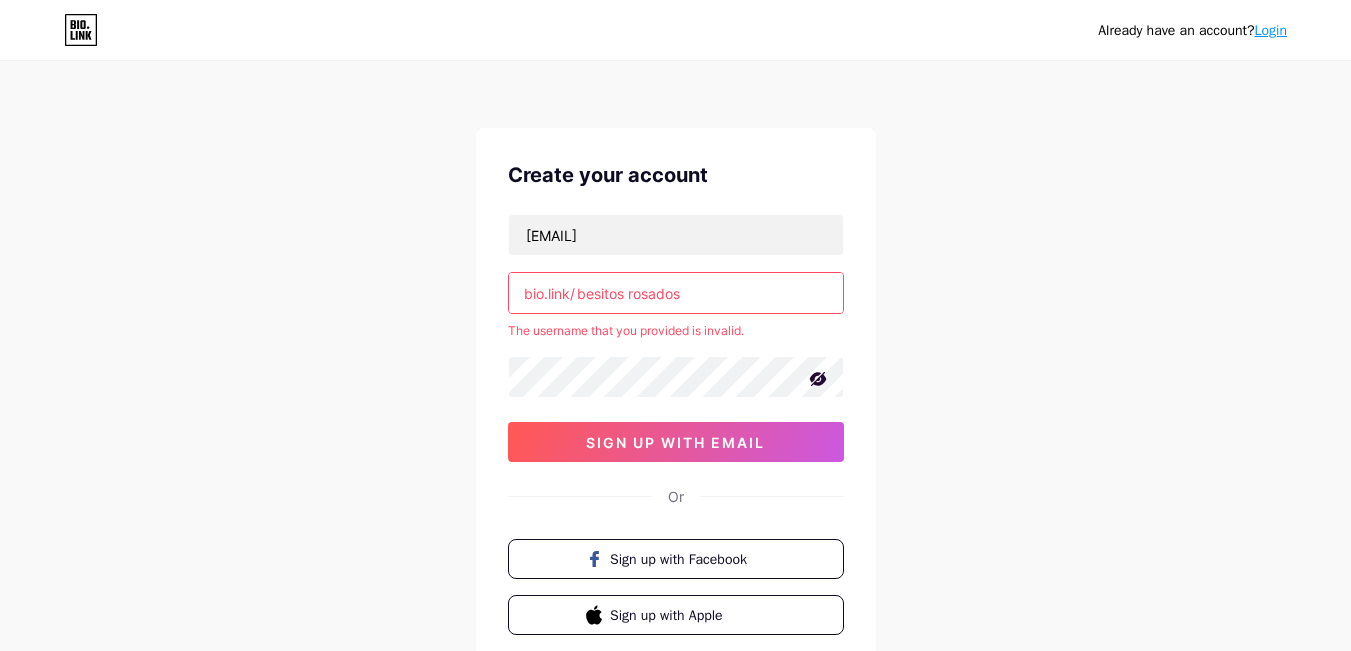 click on "besitos rosados" at bounding box center (676, 293) 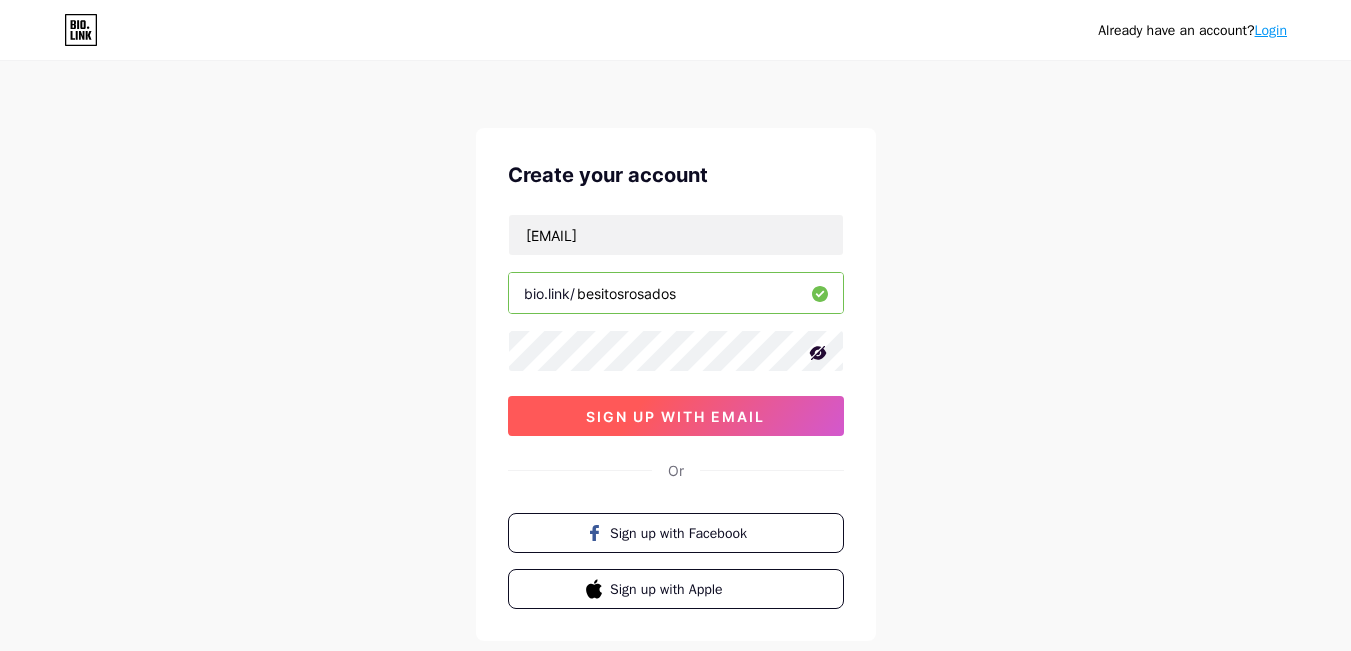 type on "besitosrosados" 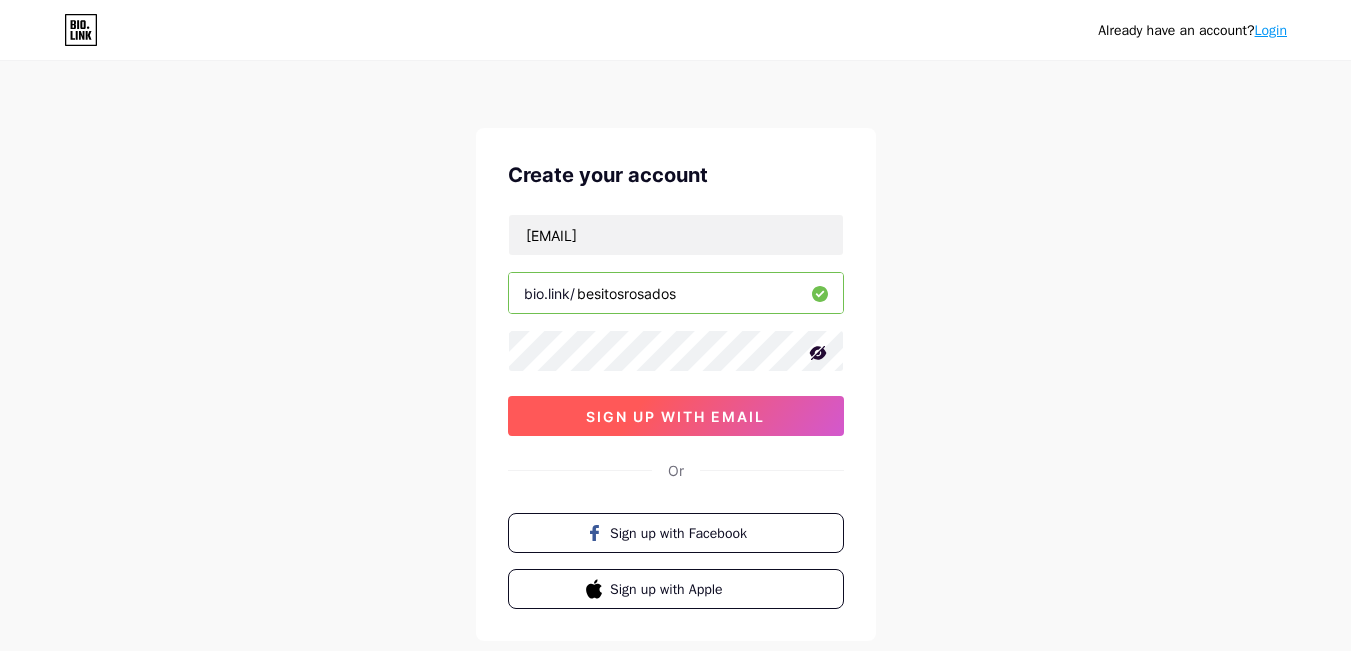 click on "sign up with email" at bounding box center (675, 416) 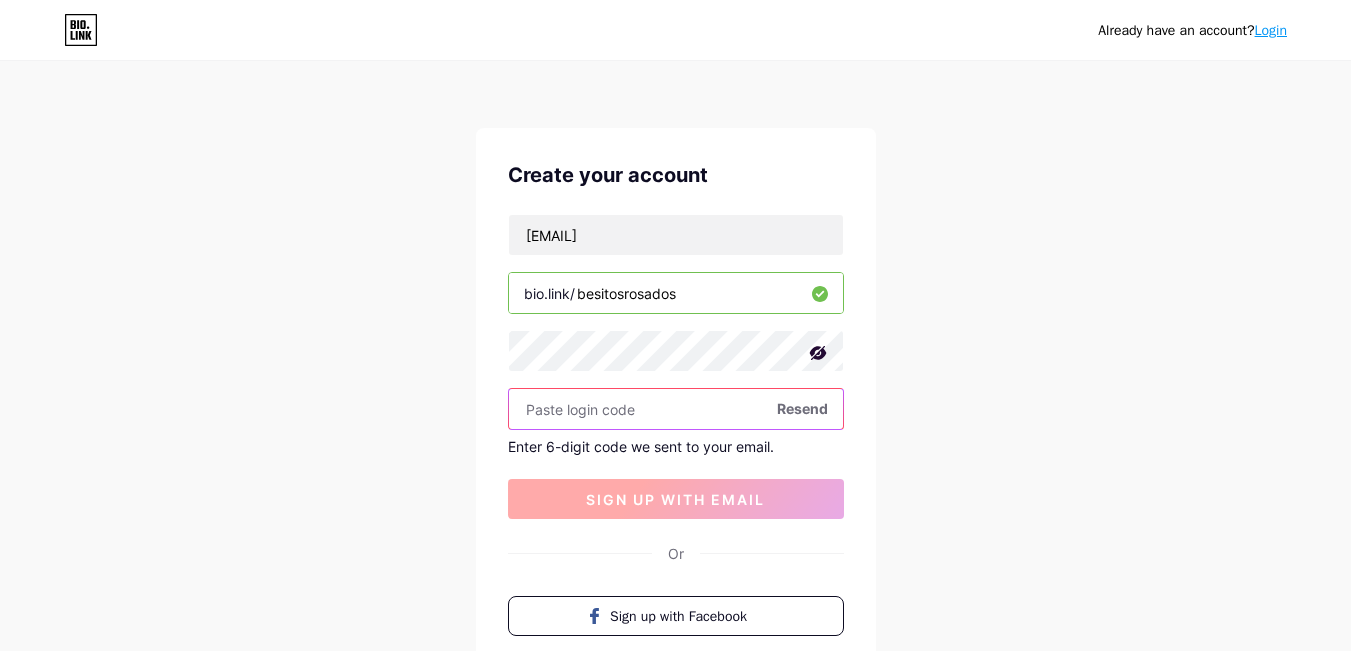 click at bounding box center [676, 409] 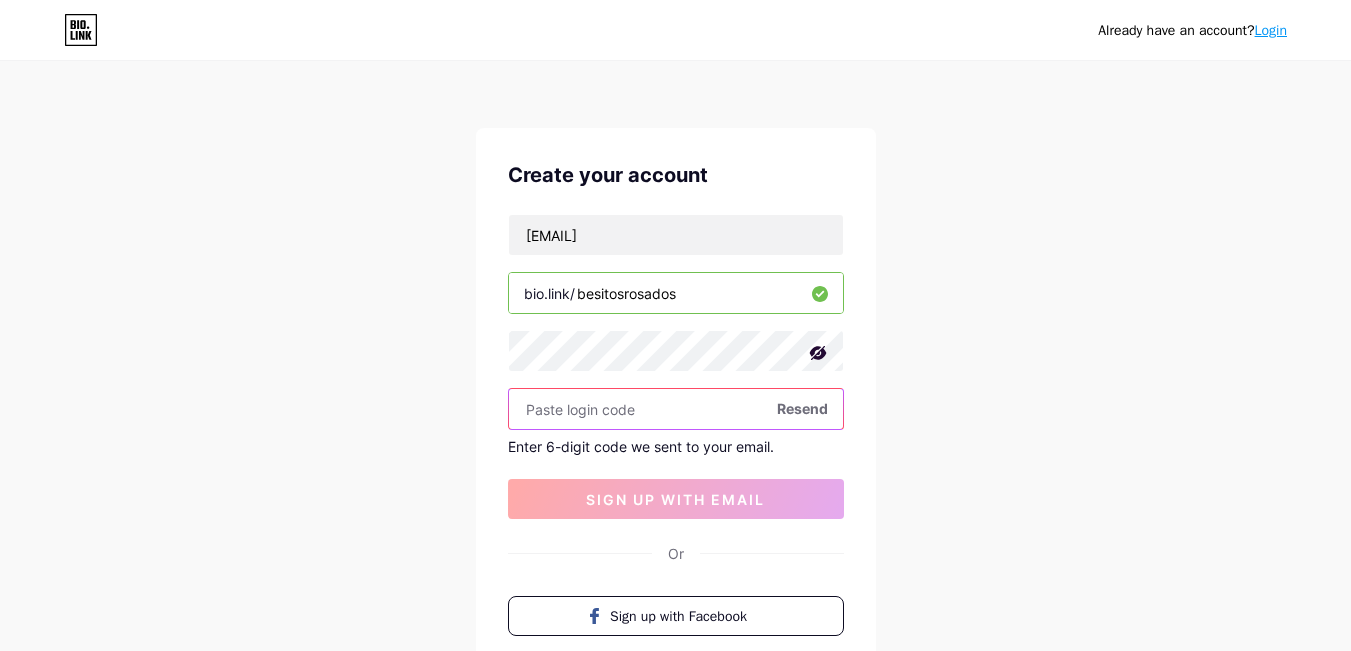 click at bounding box center [676, 409] 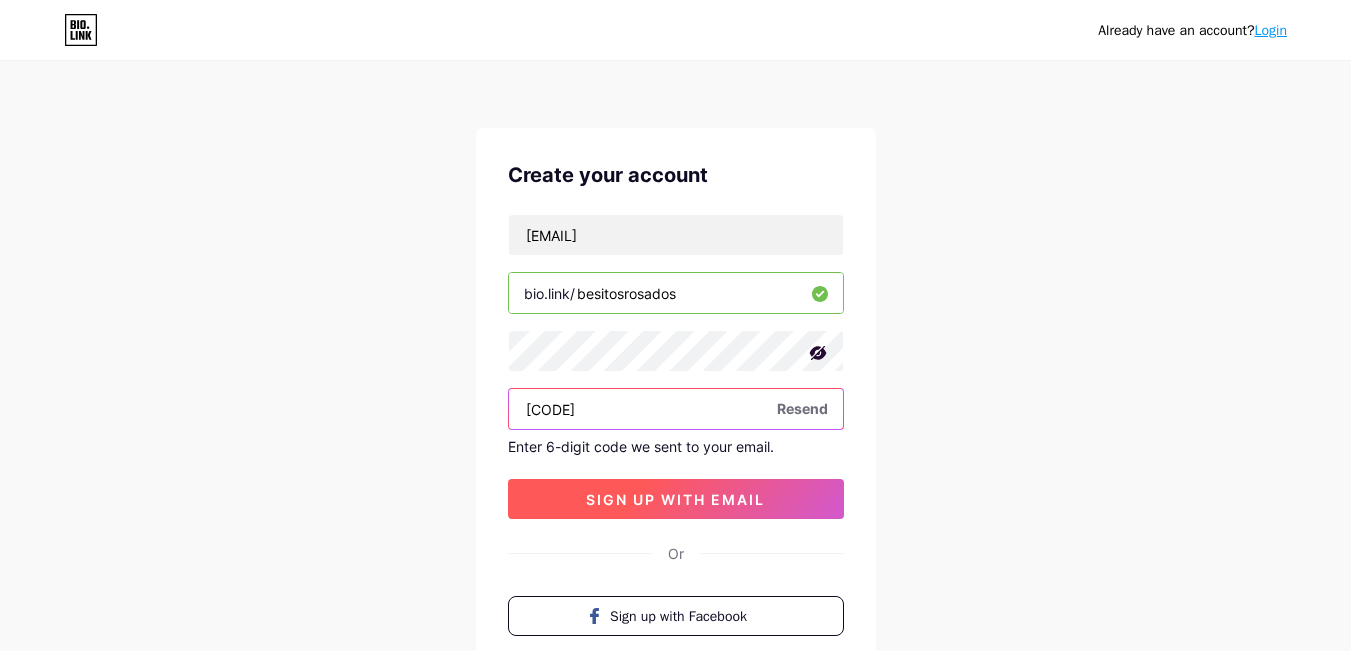 type on "[CODE]" 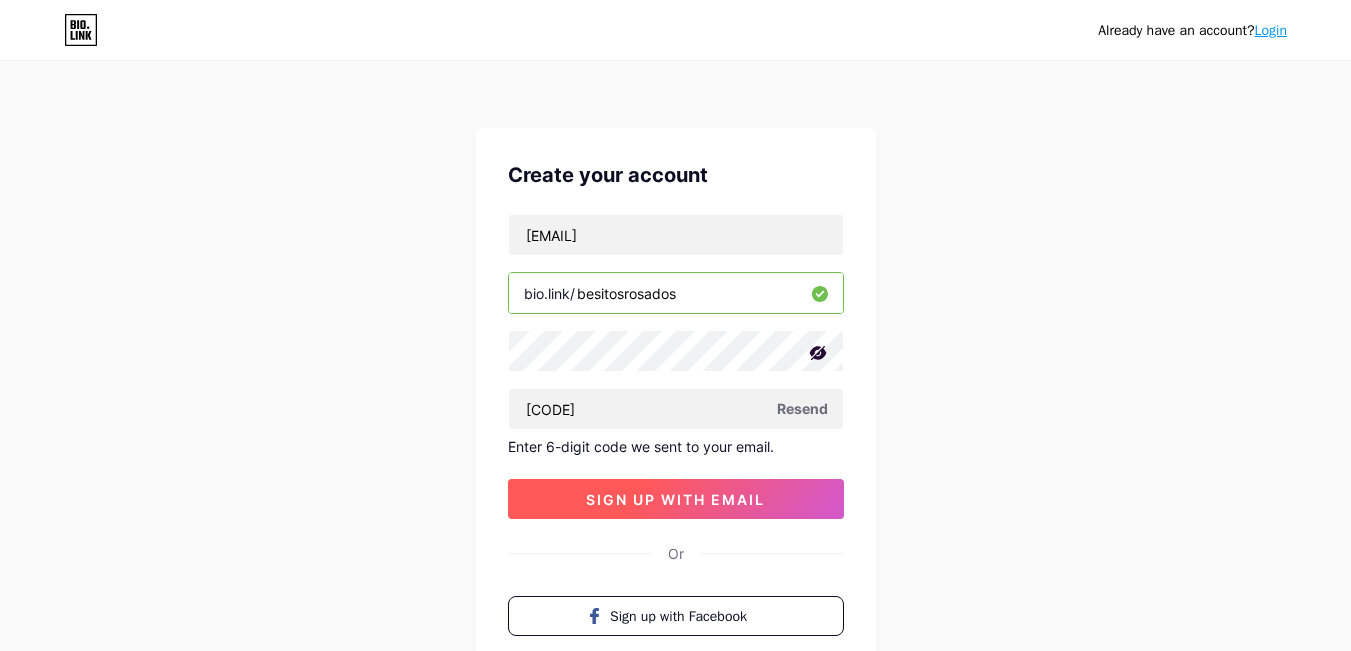 click on "sign up with email" at bounding box center [675, 499] 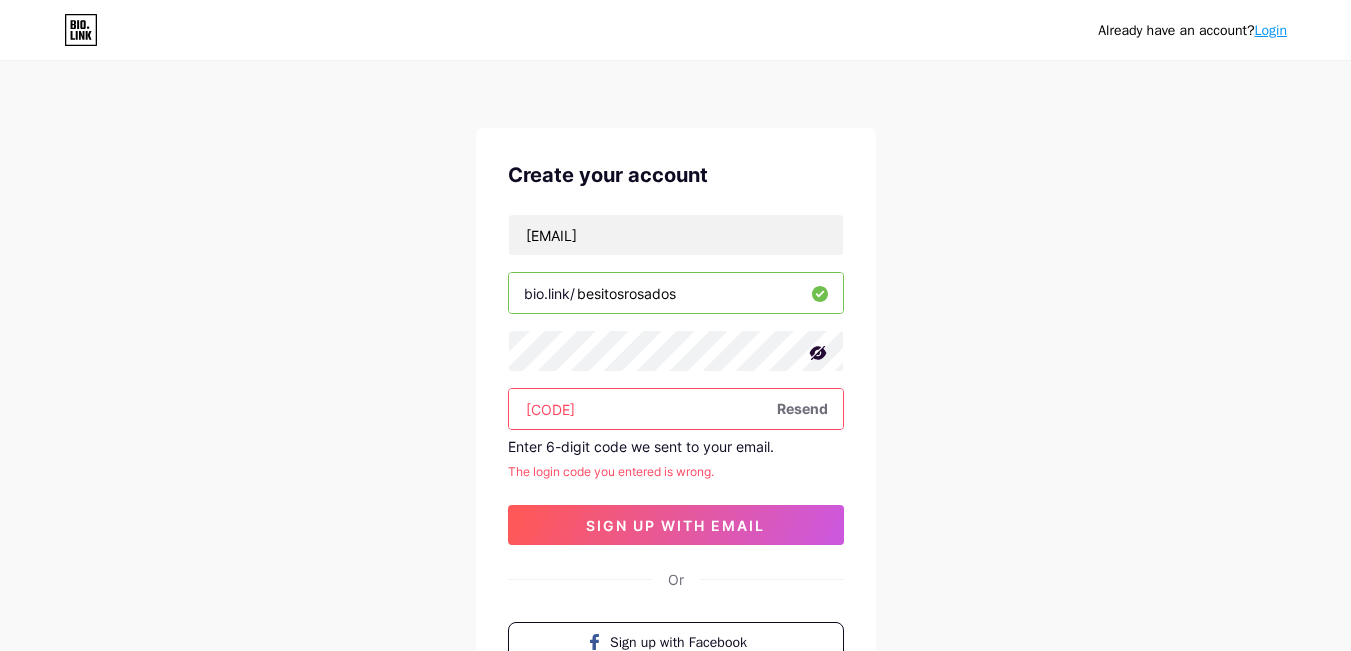 click on "The login code you entered is wrong." at bounding box center (676, 472) 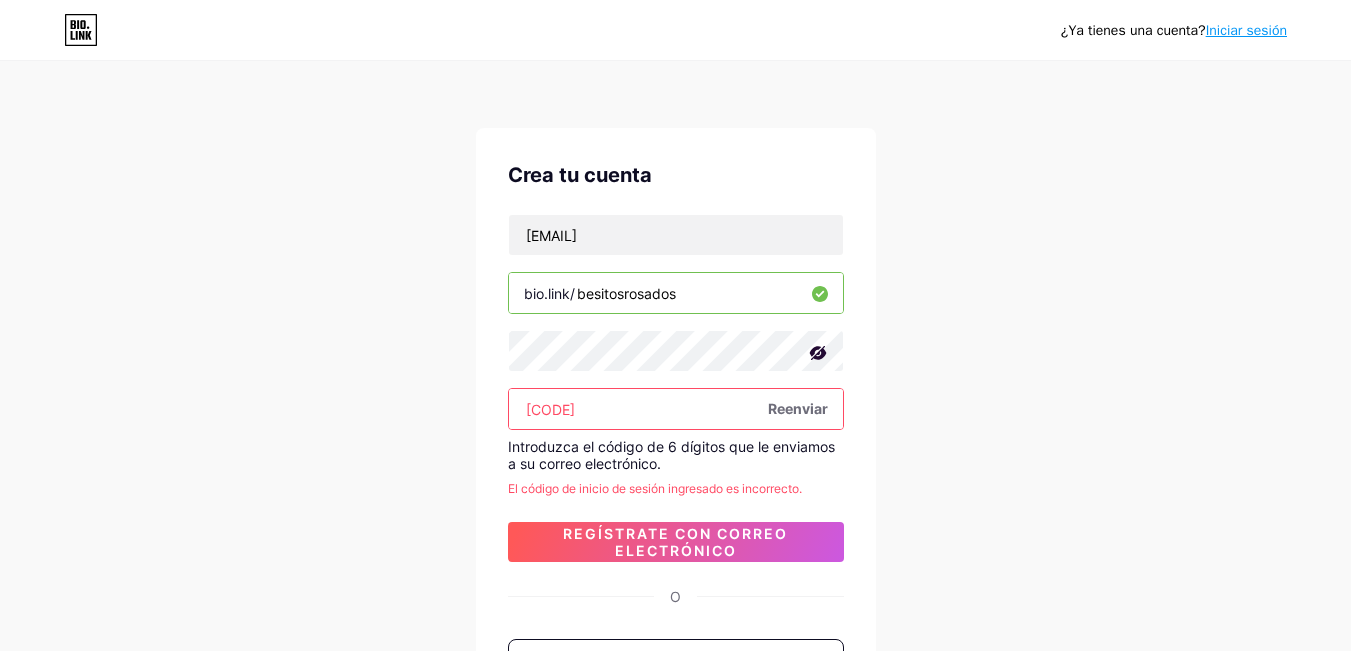click on "[CODE]" at bounding box center [676, 409] 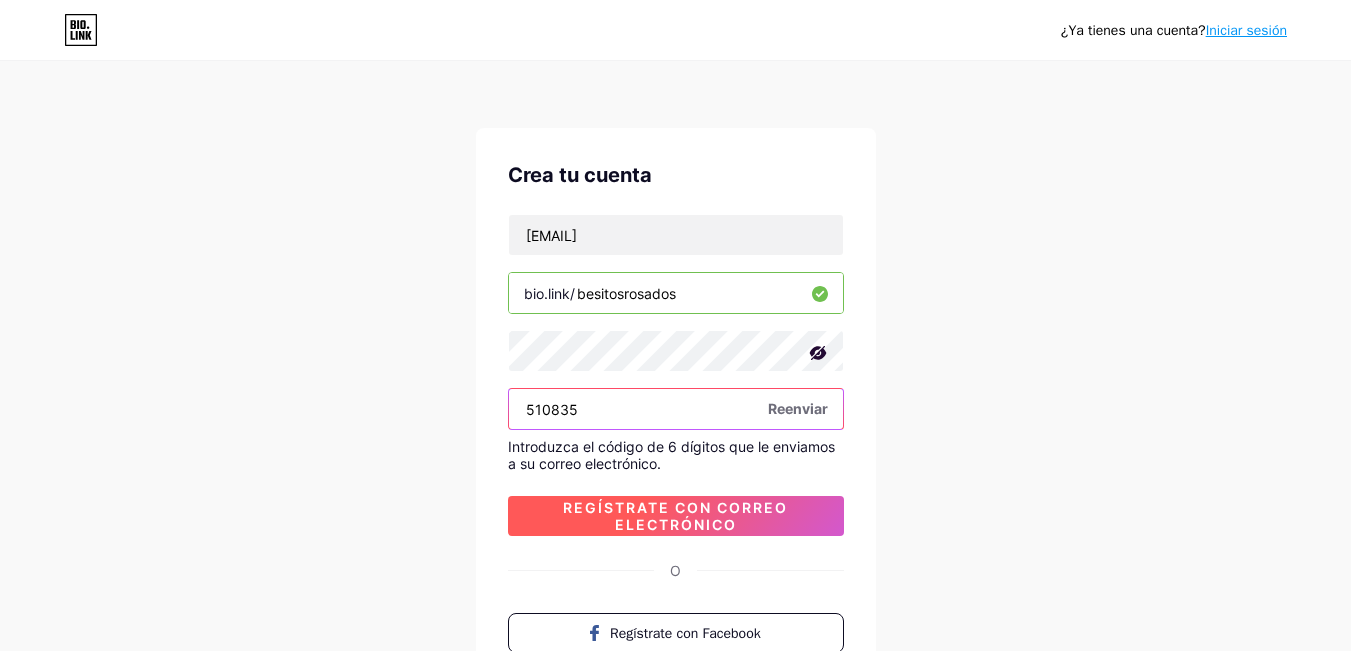 type on "510835" 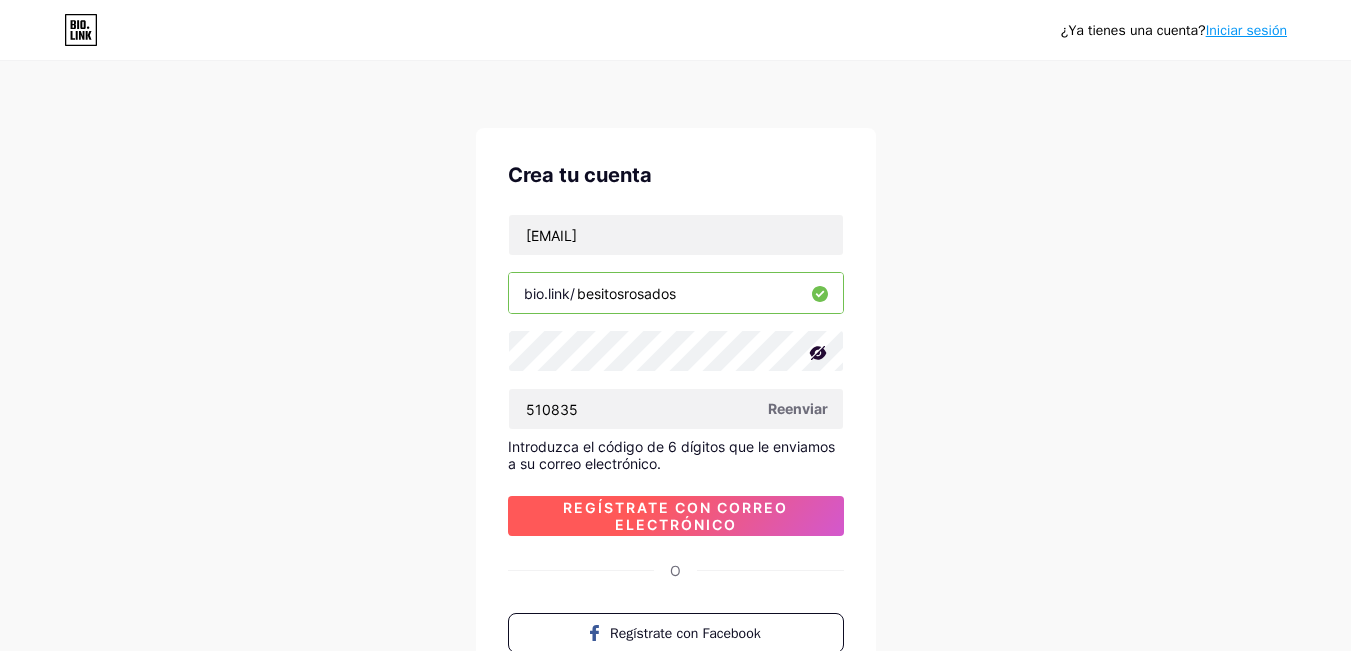 click on "Regístrate con correo electrónico" at bounding box center (675, 516) 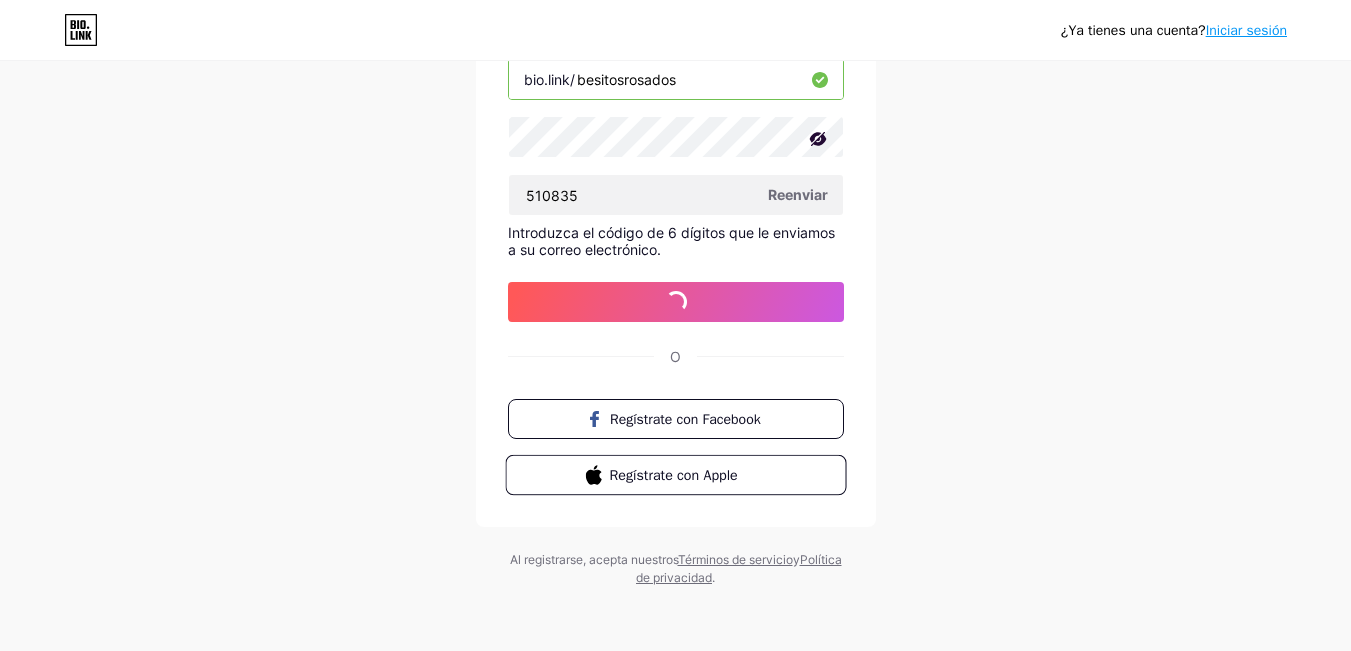 scroll, scrollTop: 0, scrollLeft: 0, axis: both 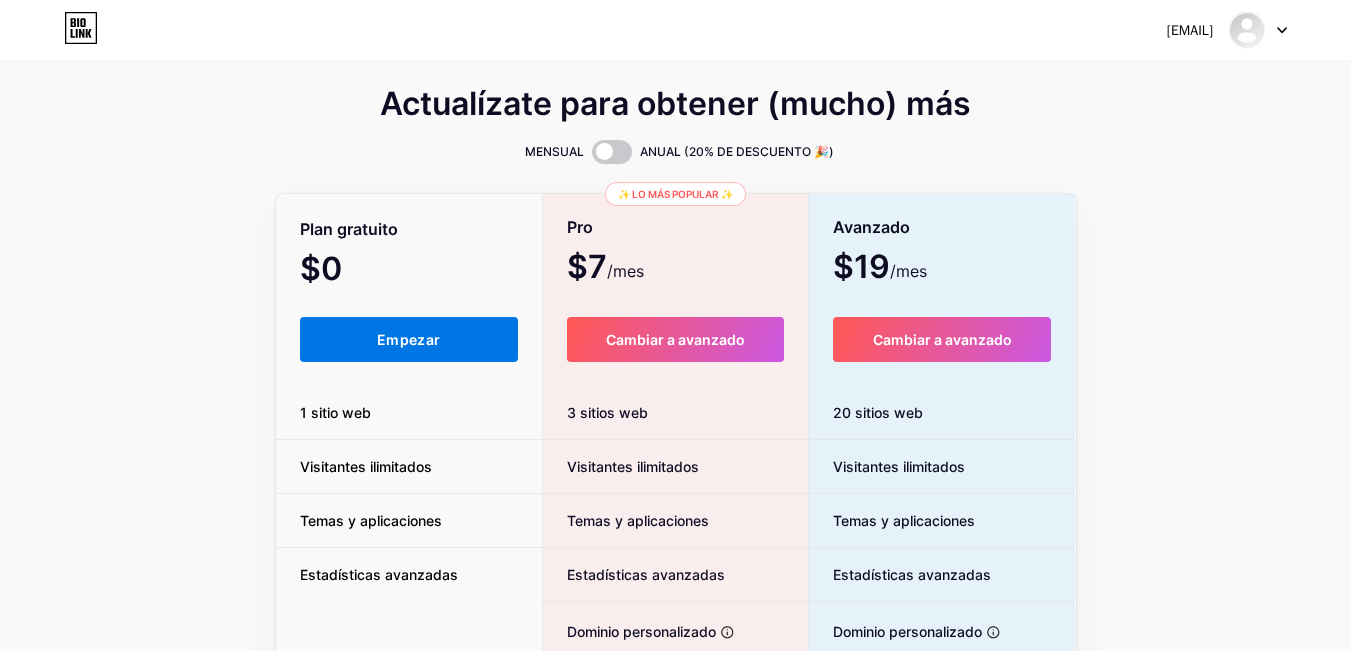 click on "Empezar" at bounding box center [408, 339] 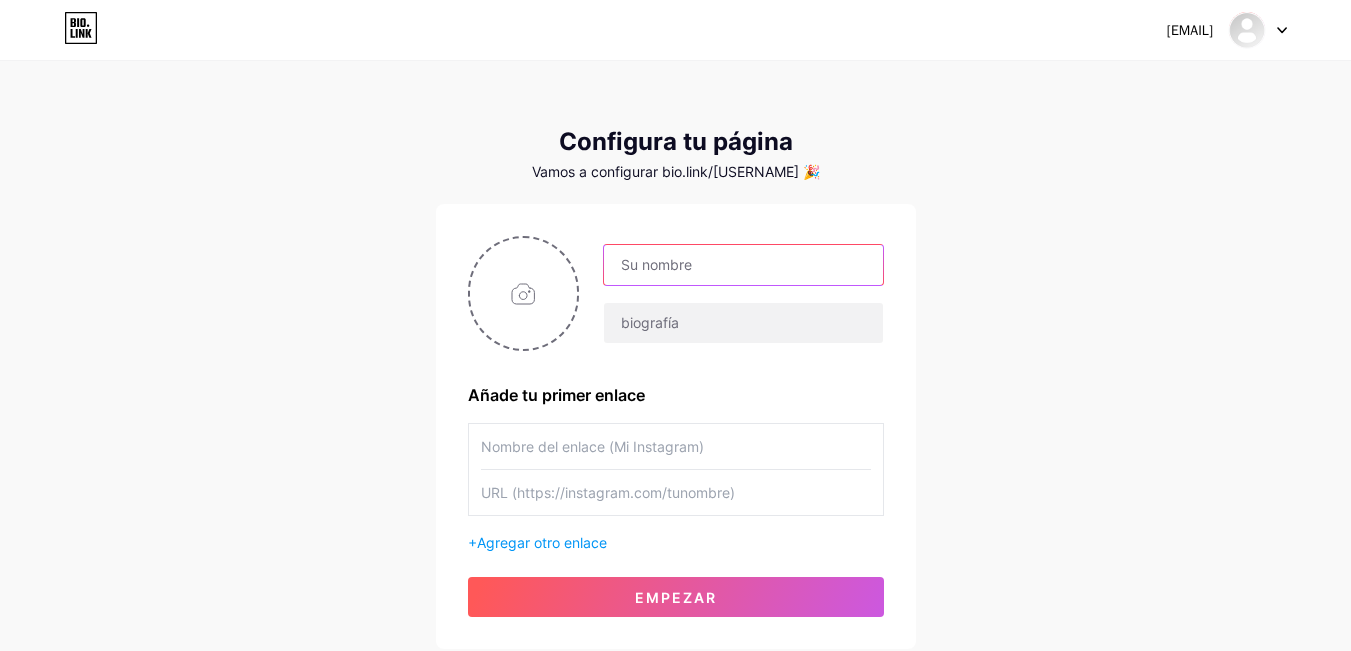click at bounding box center [743, 265] 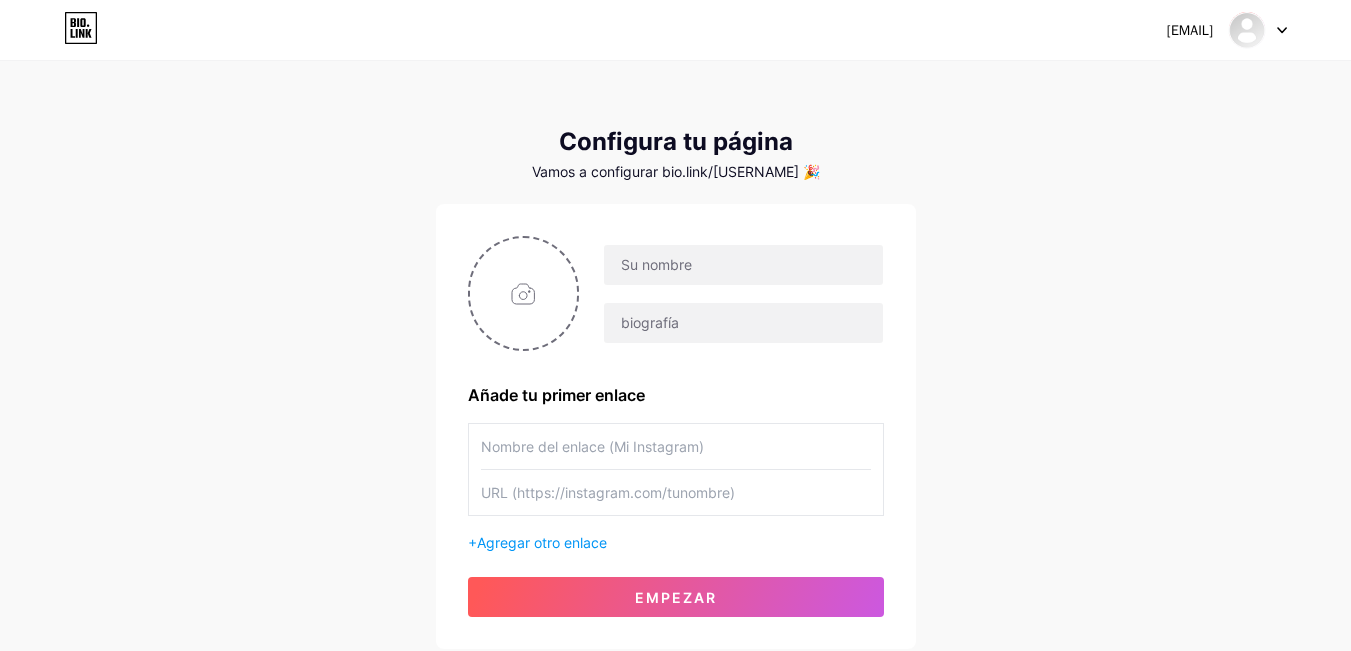 click on "richard.herrerag@gpsa.edu.pe           Panel     Cerrar sesión   Configura tu página   Vamos a configurar bio.link/[USERNAME] ​​🎉                       Añade tu primer enlace
+  Agregar otro enlace     Empezar" at bounding box center [675, 356] 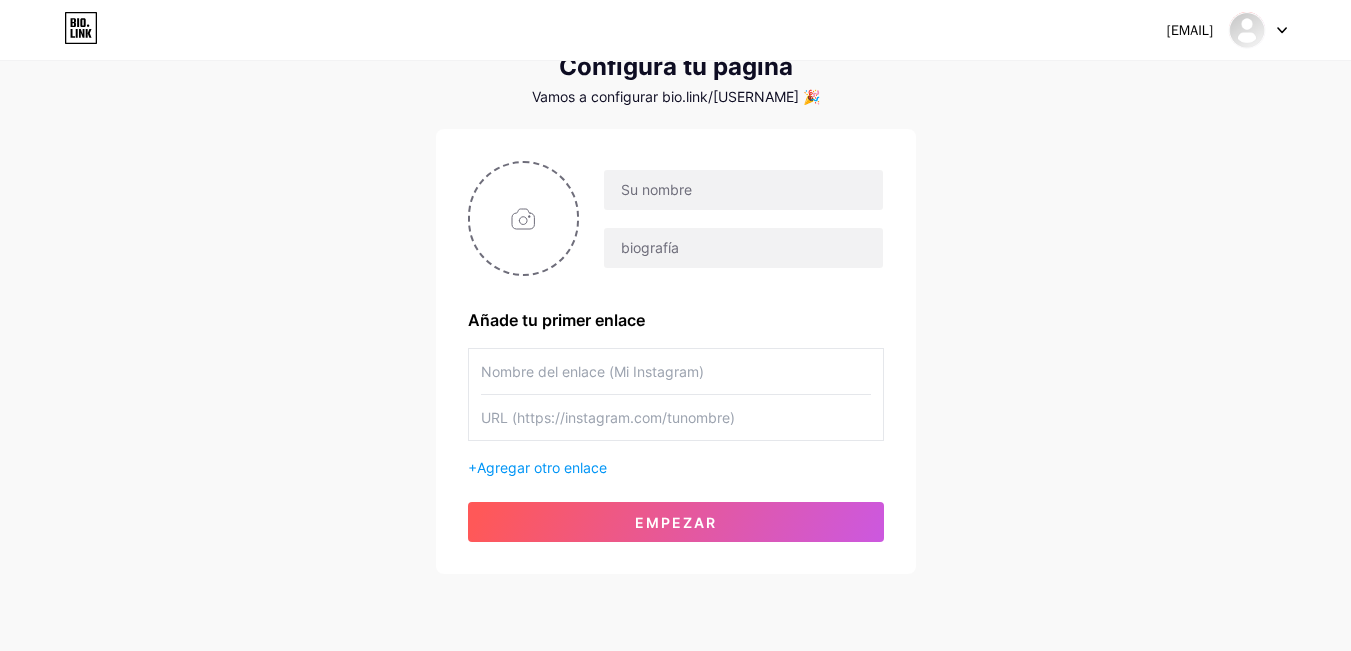 scroll, scrollTop: 142, scrollLeft: 0, axis: vertical 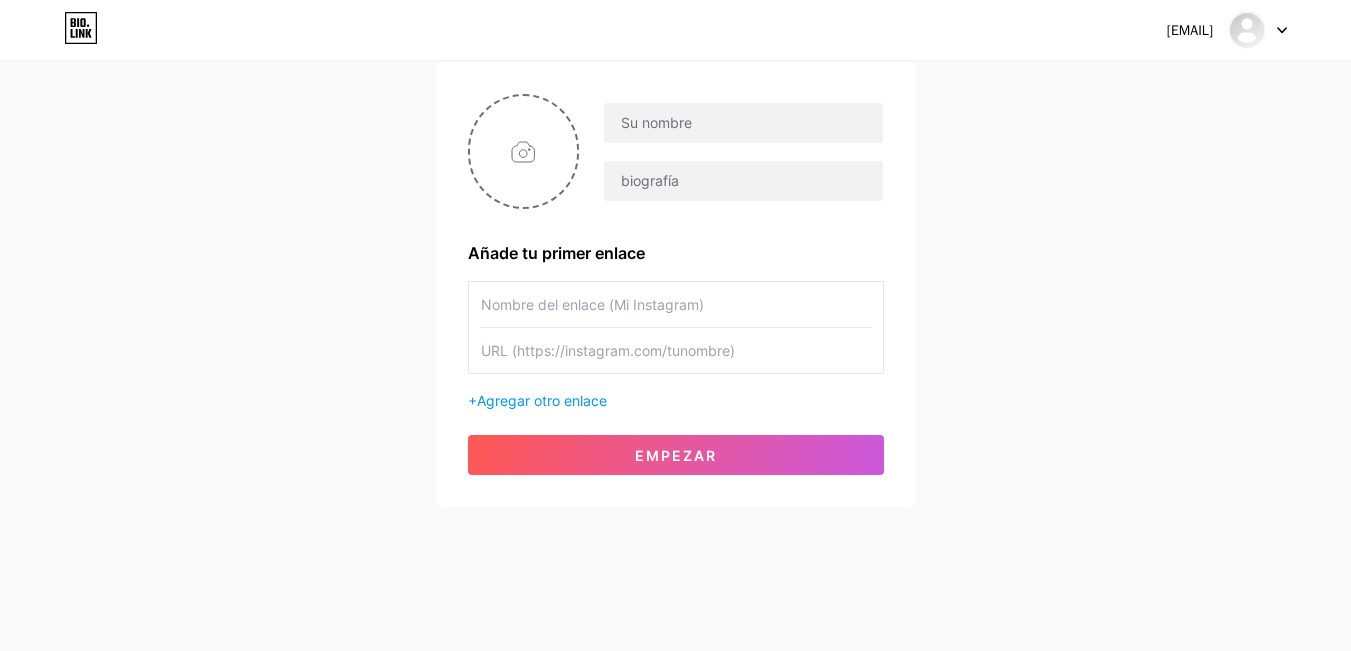 click at bounding box center (676, 304) 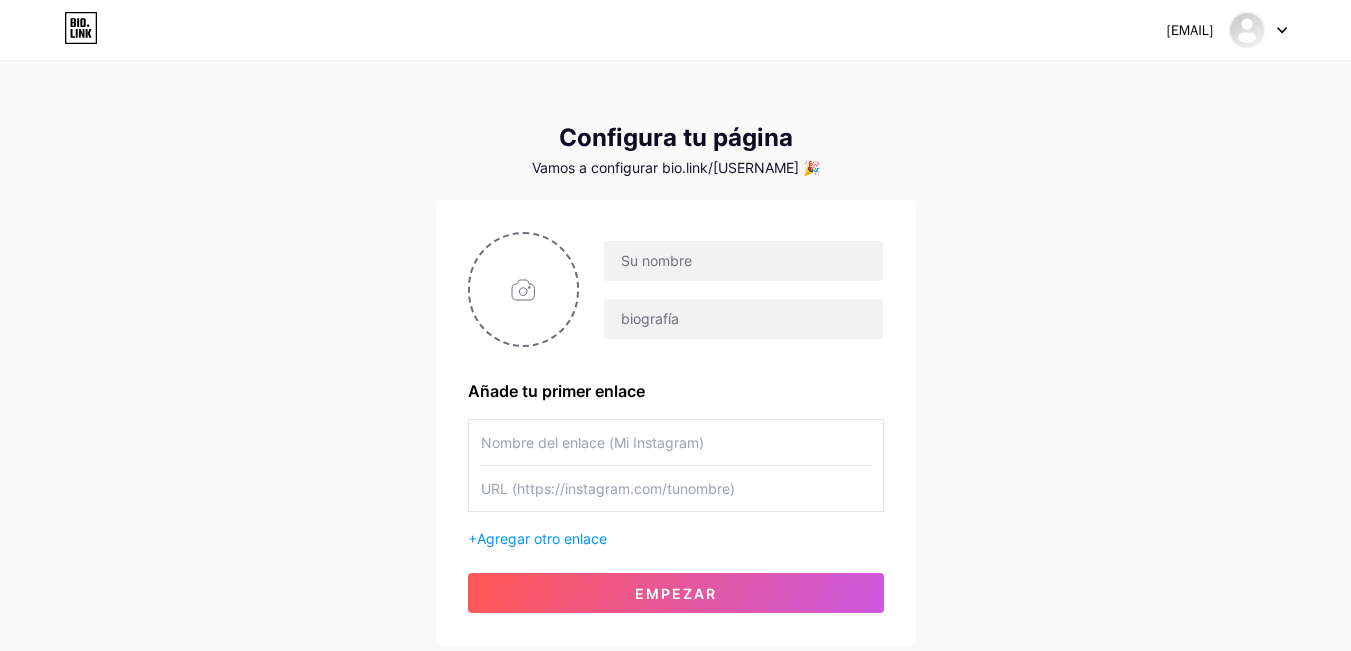 scroll, scrollTop: 0, scrollLeft: 0, axis: both 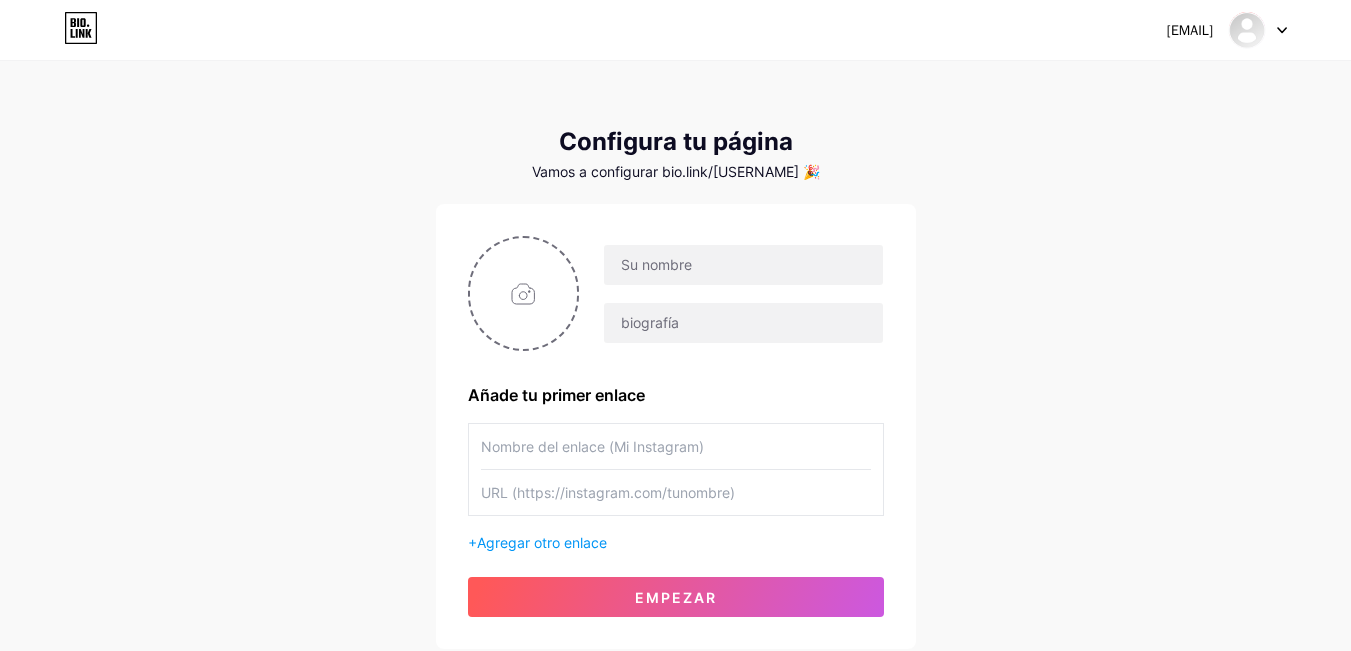 click on "Empezar" at bounding box center (676, 597) 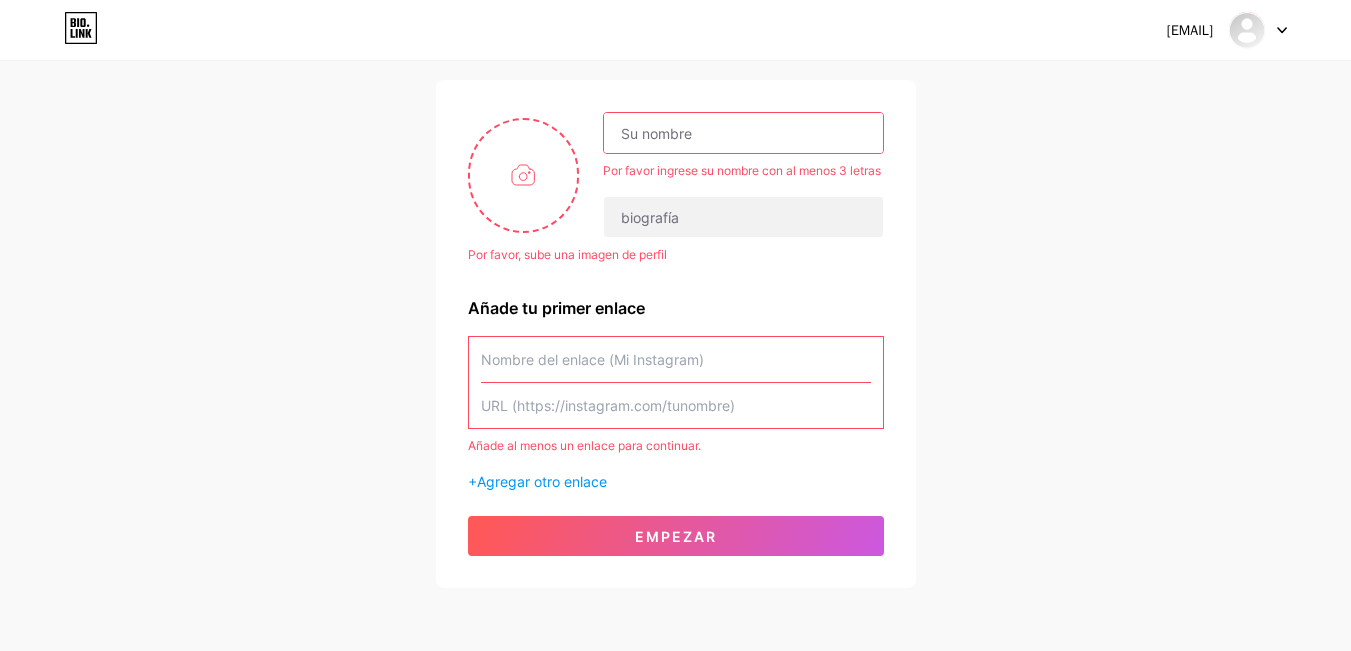 scroll, scrollTop: 223, scrollLeft: 0, axis: vertical 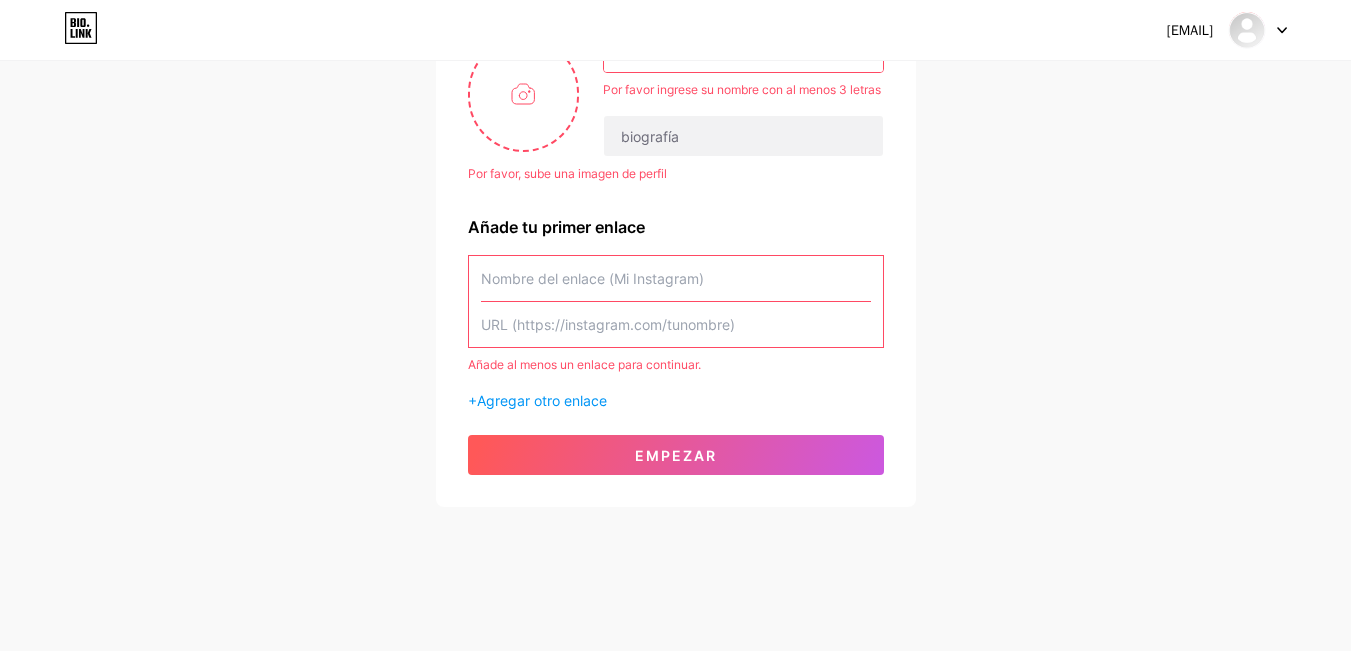 click at bounding box center (676, 278) 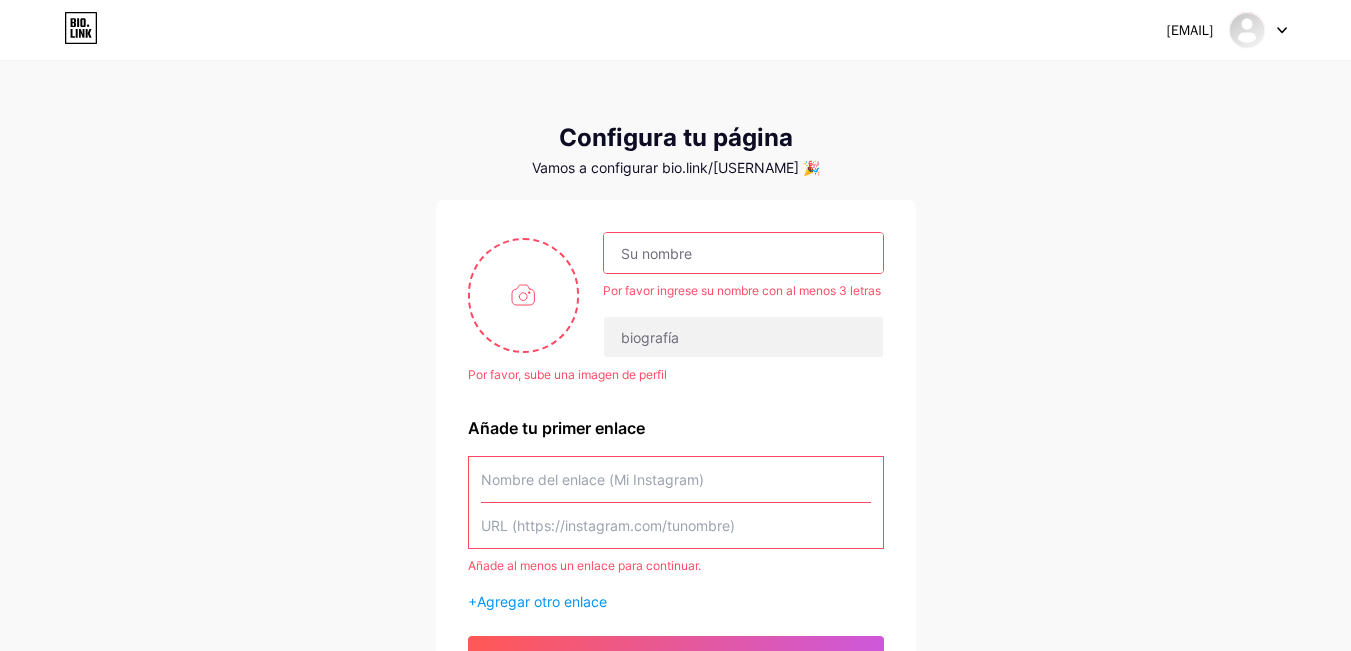 scroll, scrollTop: 0, scrollLeft: 0, axis: both 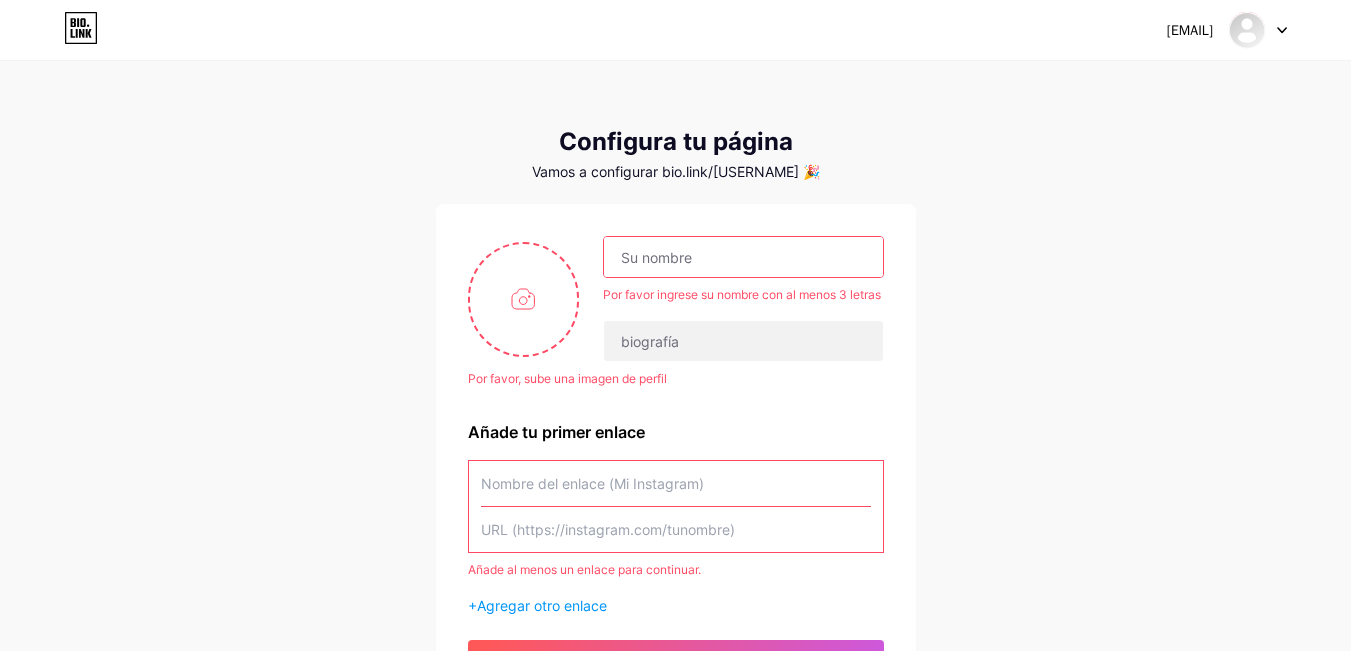 click on "Por favor ingrese su nombre con al menos 3 letras" at bounding box center (731, 299) 